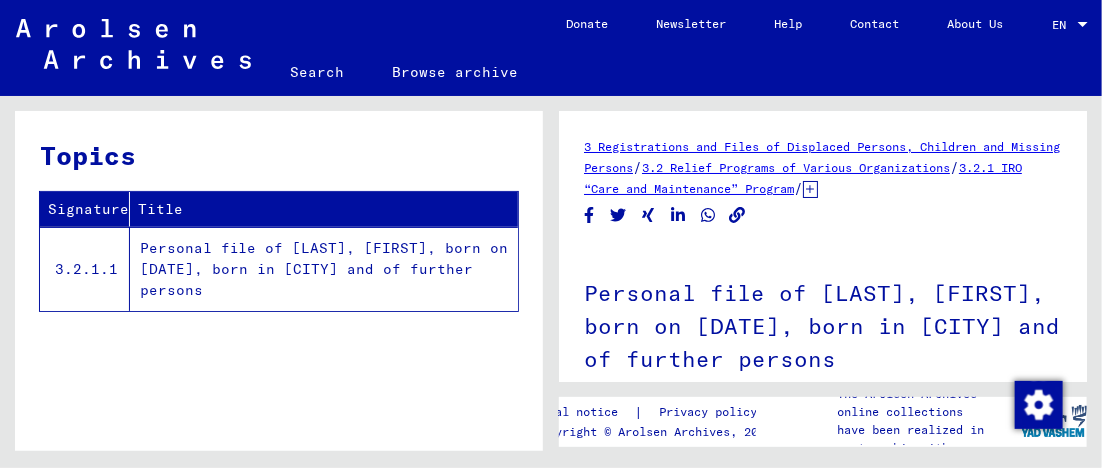 scroll, scrollTop: 0, scrollLeft: 0, axis: both 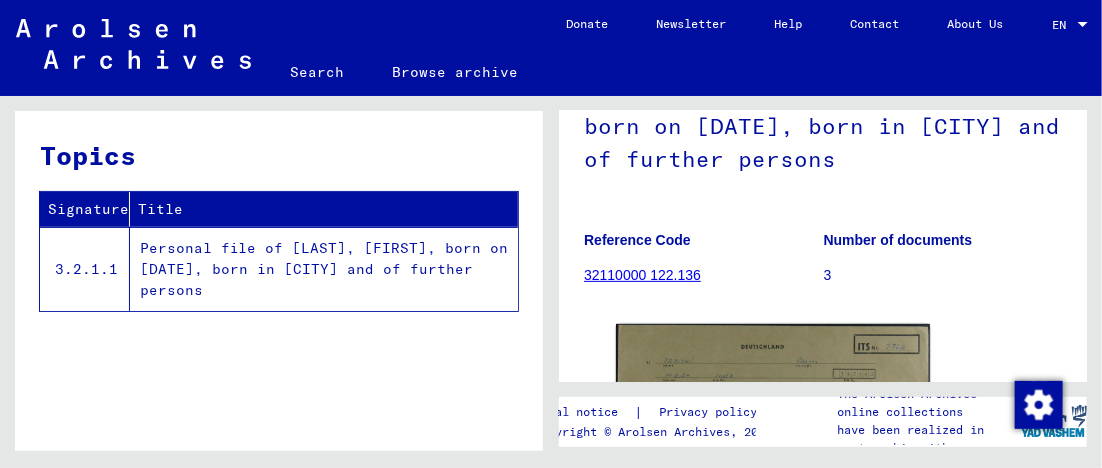click on "32110000 122.136" 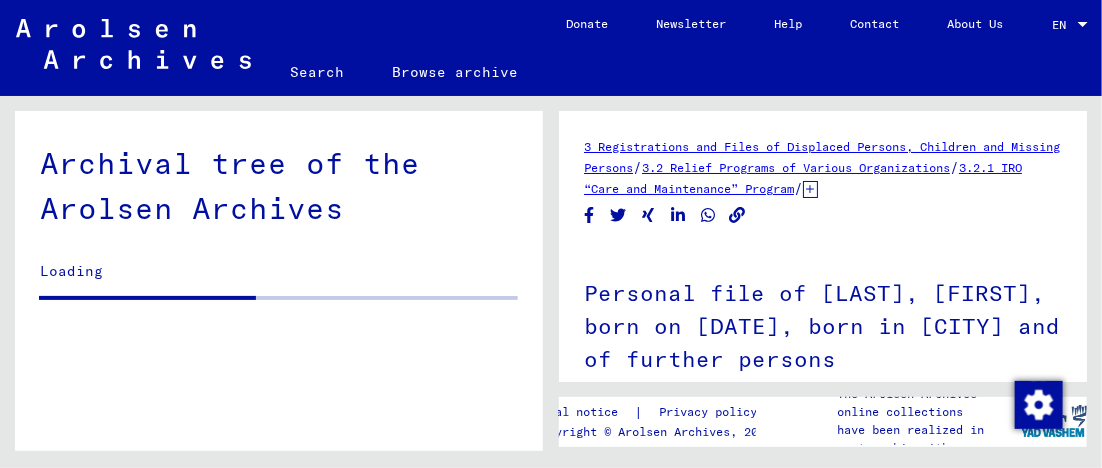 scroll, scrollTop: 0, scrollLeft: 0, axis: both 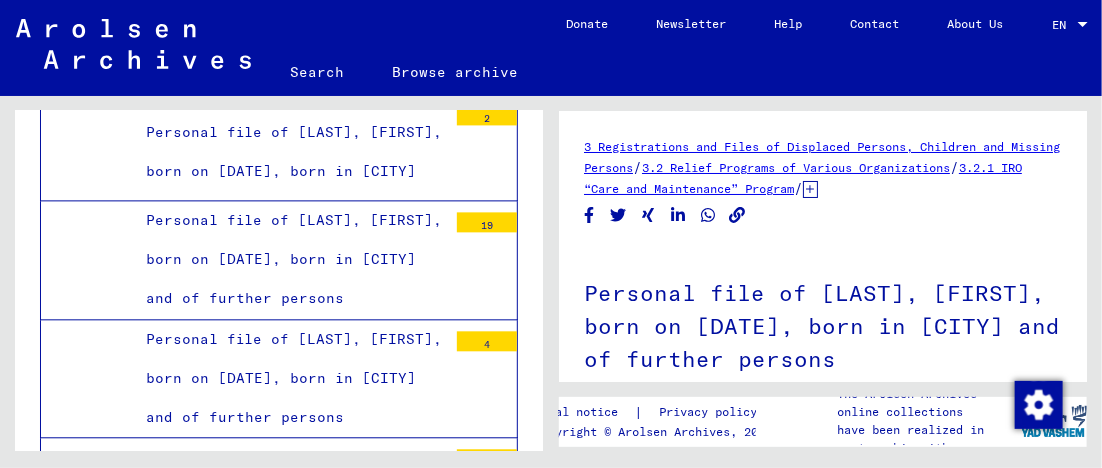 click on "3" at bounding box center [487, -2451] 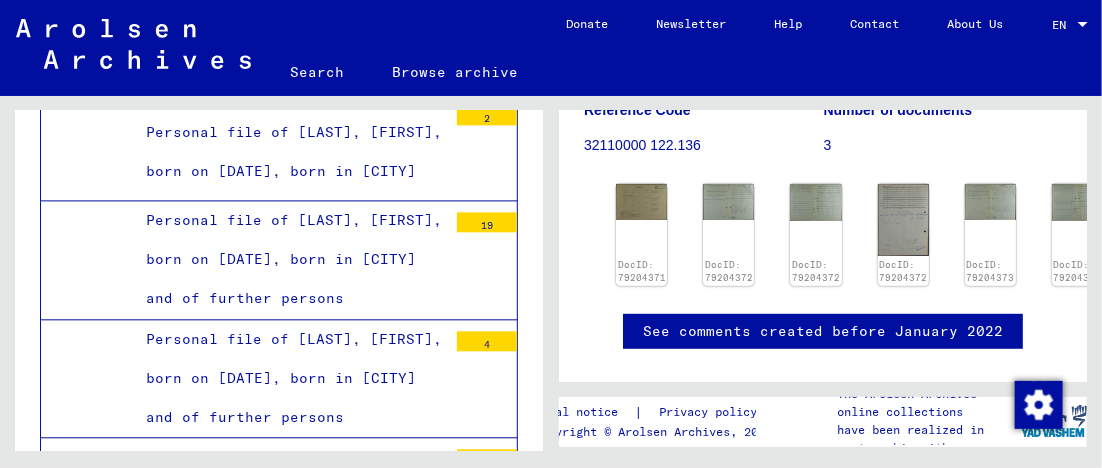 scroll, scrollTop: 300, scrollLeft: 0, axis: vertical 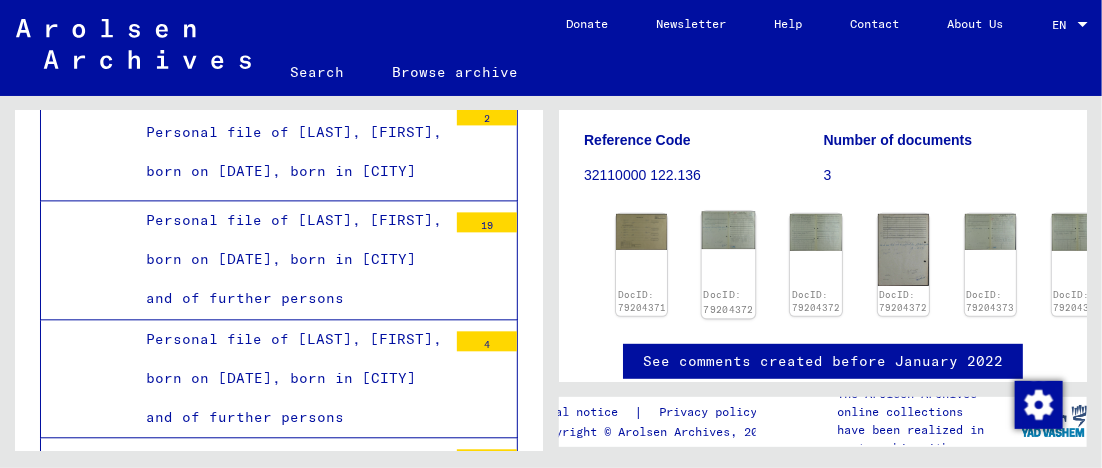 click 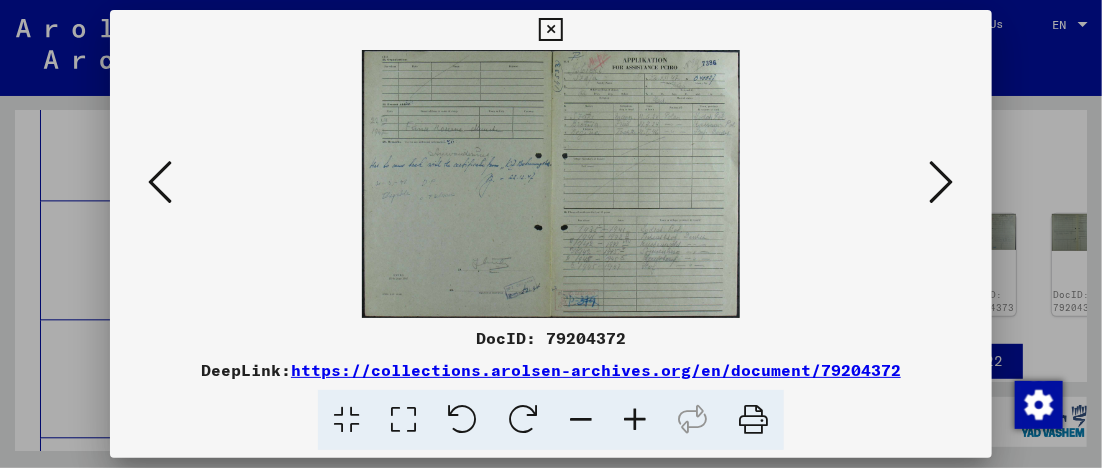 click at bounding box center (403, 420) 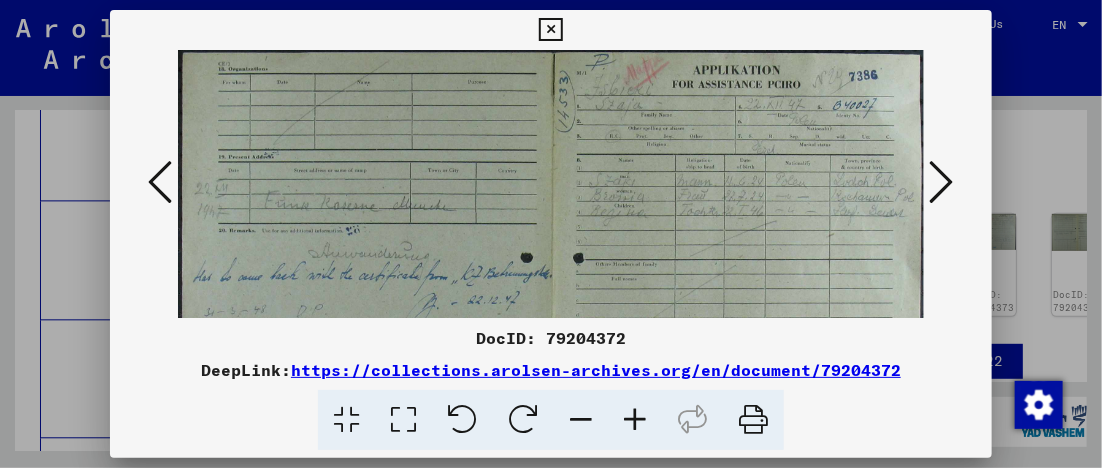 click at bounding box center (942, 182) 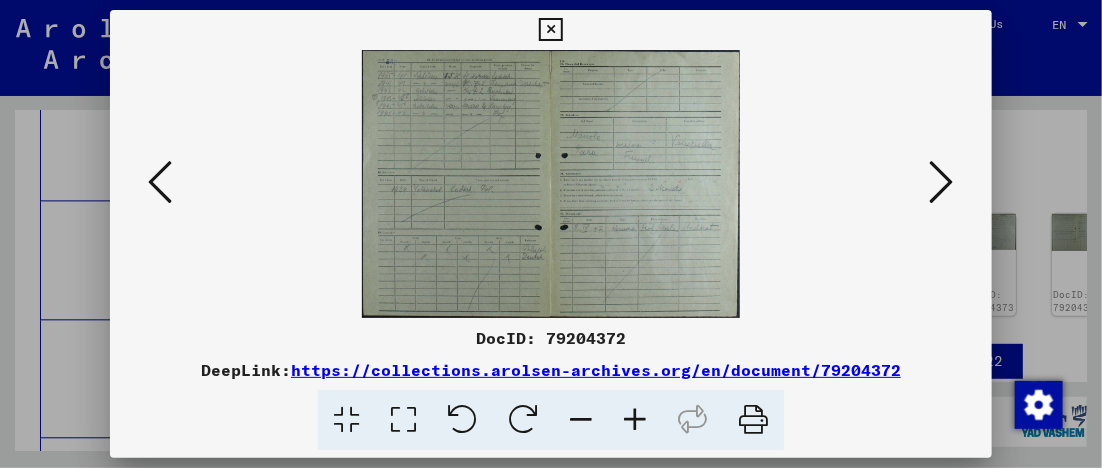 type 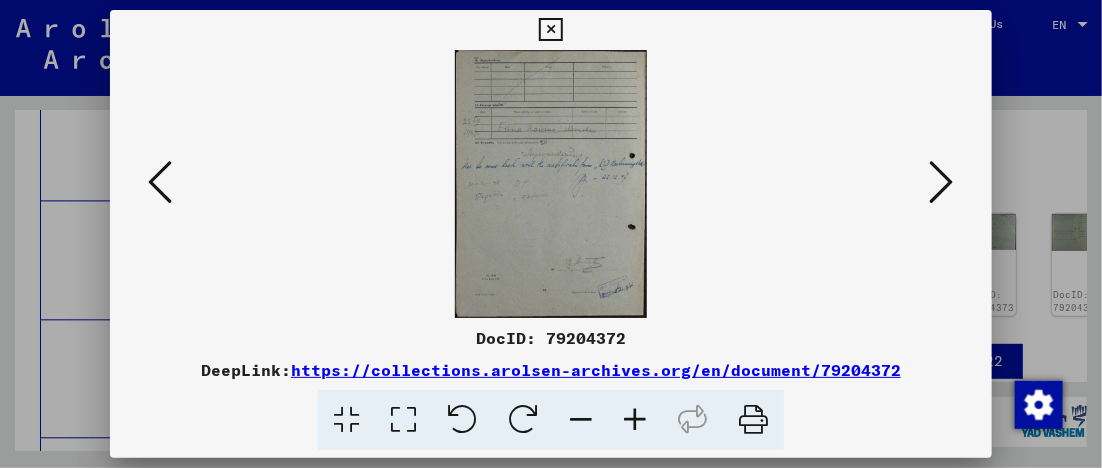 click at bounding box center (551, 184) 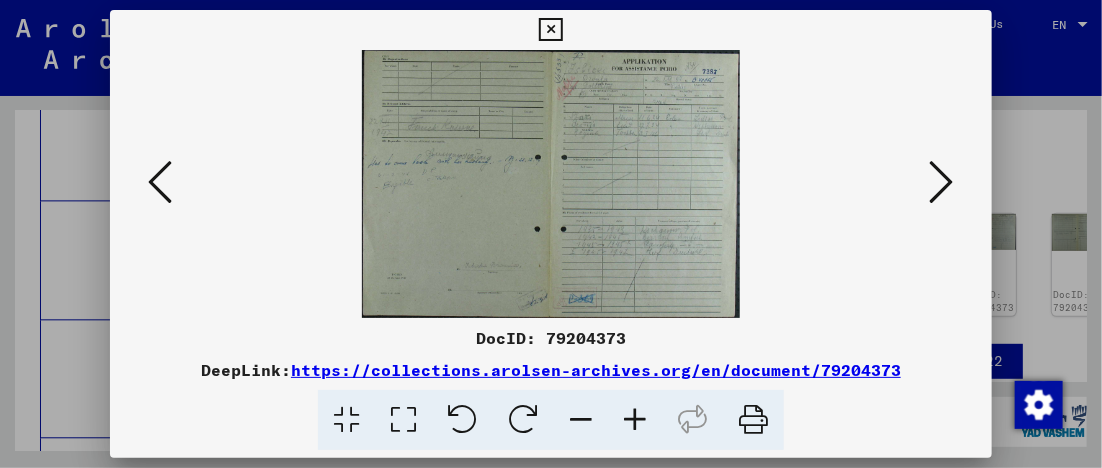 click at bounding box center (942, 182) 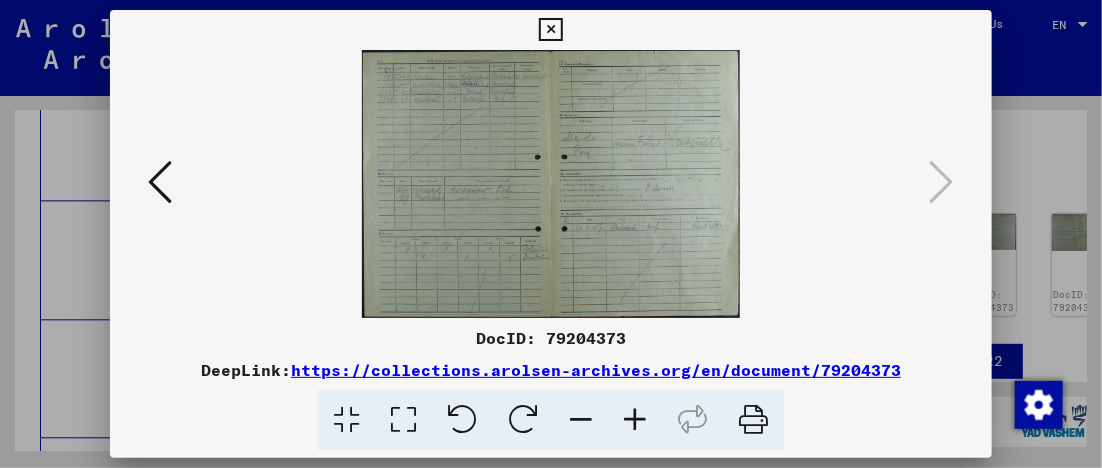 click at bounding box center (692, 420) 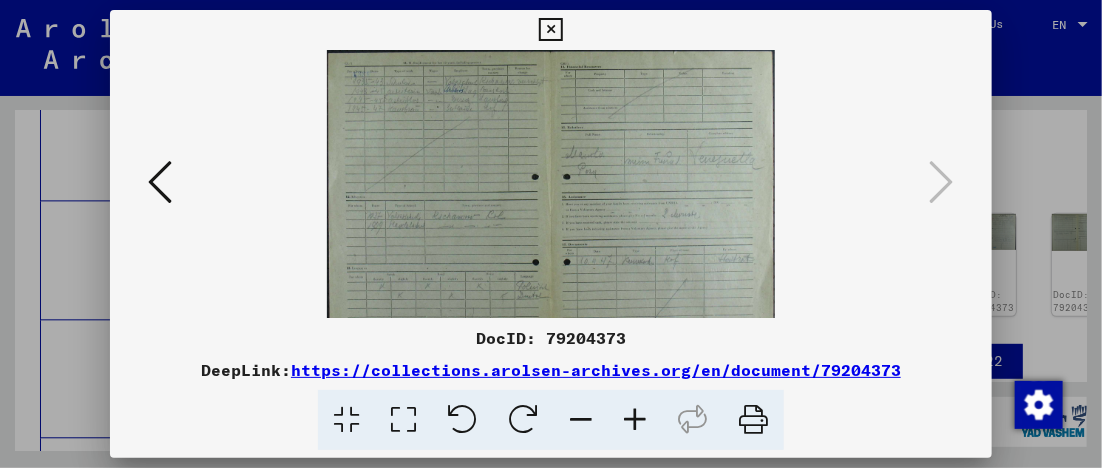 click at bounding box center [635, 420] 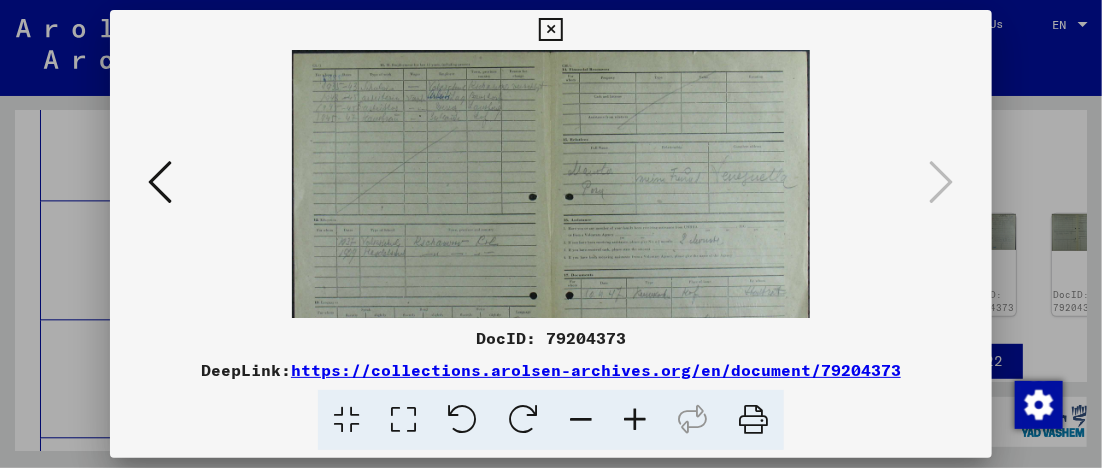 click at bounding box center (635, 420) 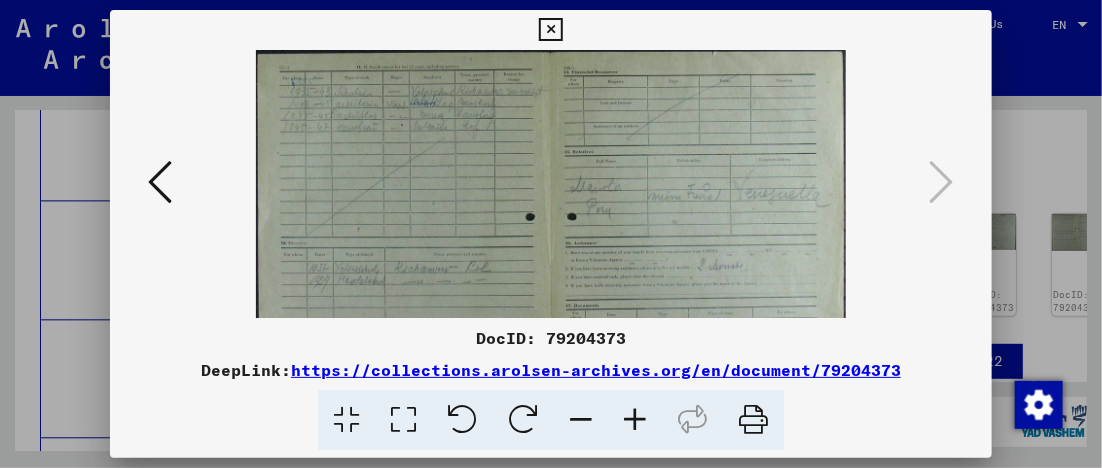 click at bounding box center (523, 420) 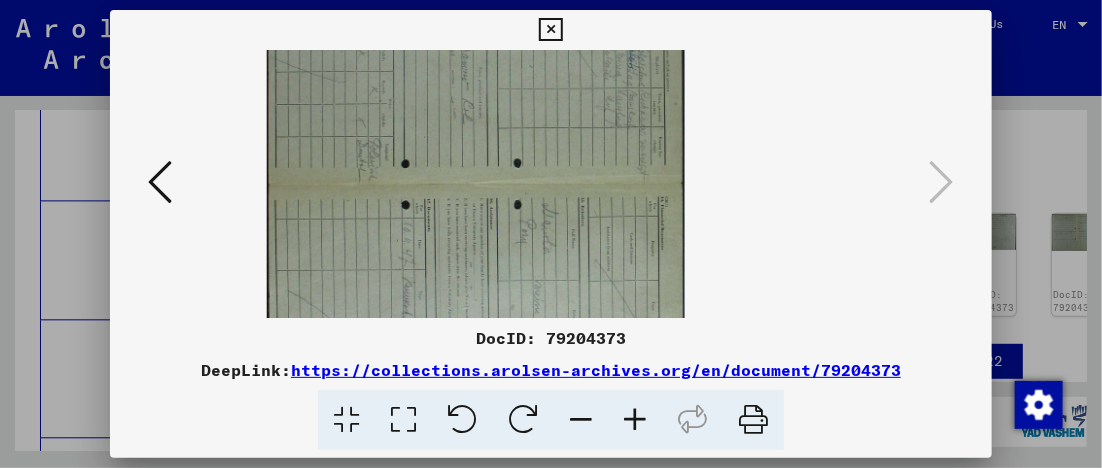 click at bounding box center [462, 420] 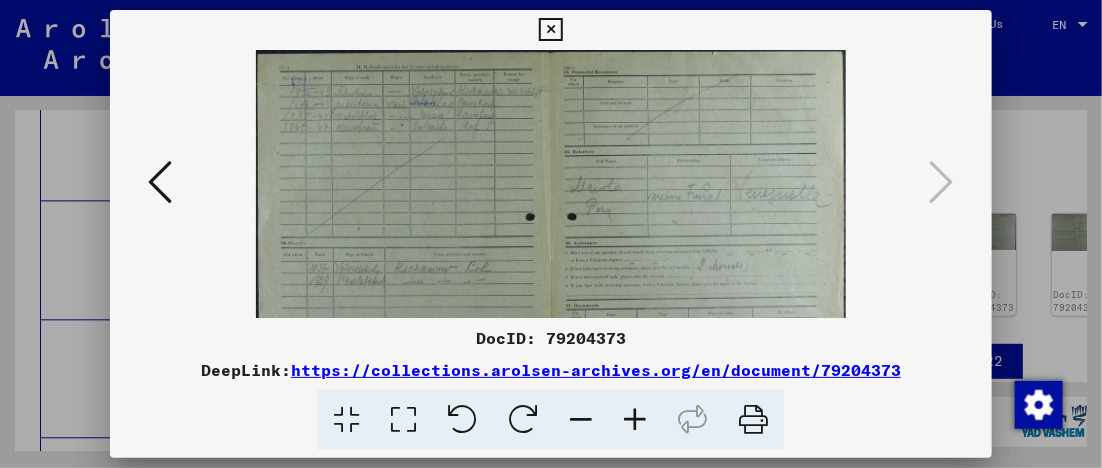 click at bounding box center (346, 420) 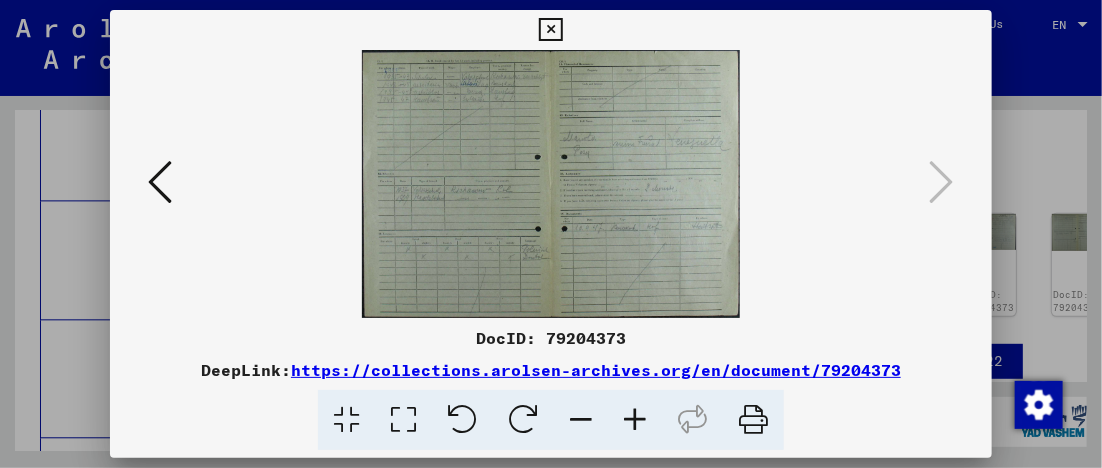 click at bounding box center [346, 420] 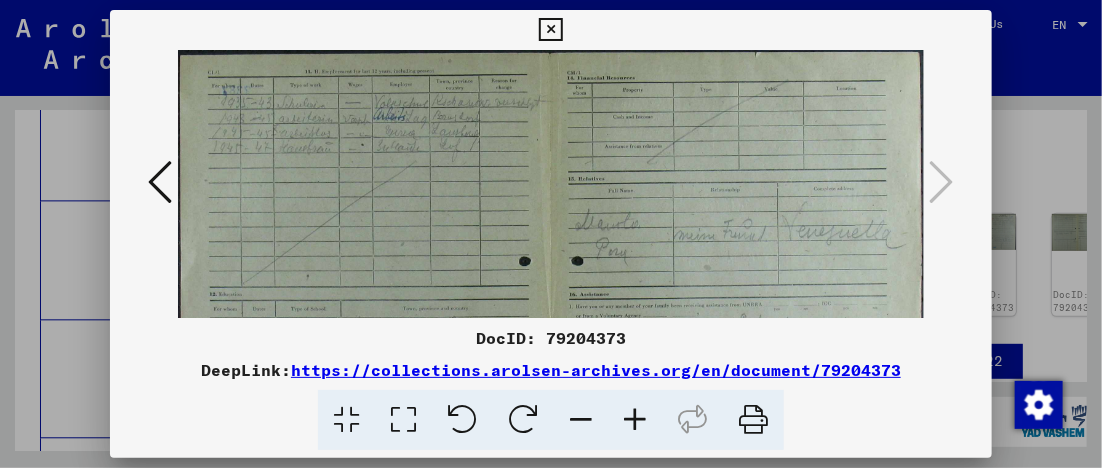 click at bounding box center (403, 420) 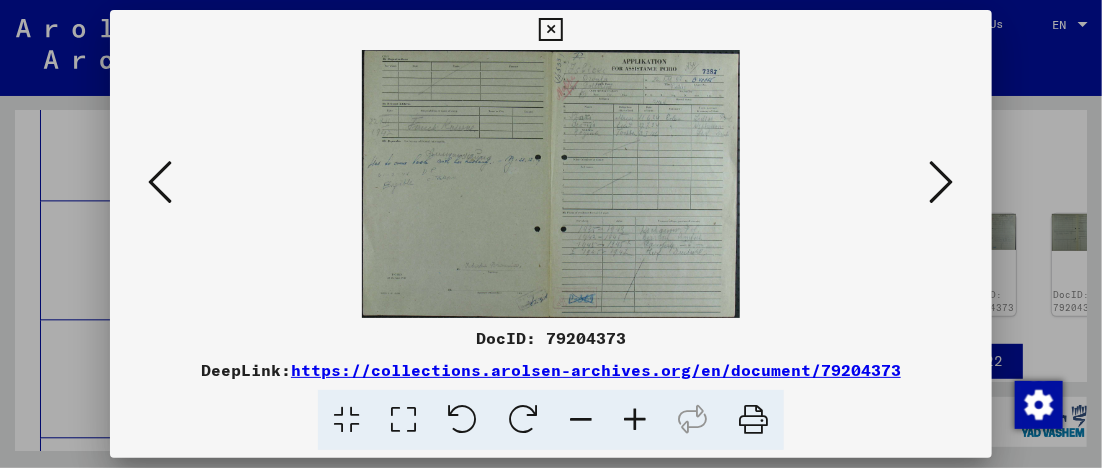 click at bounding box center [160, 182] 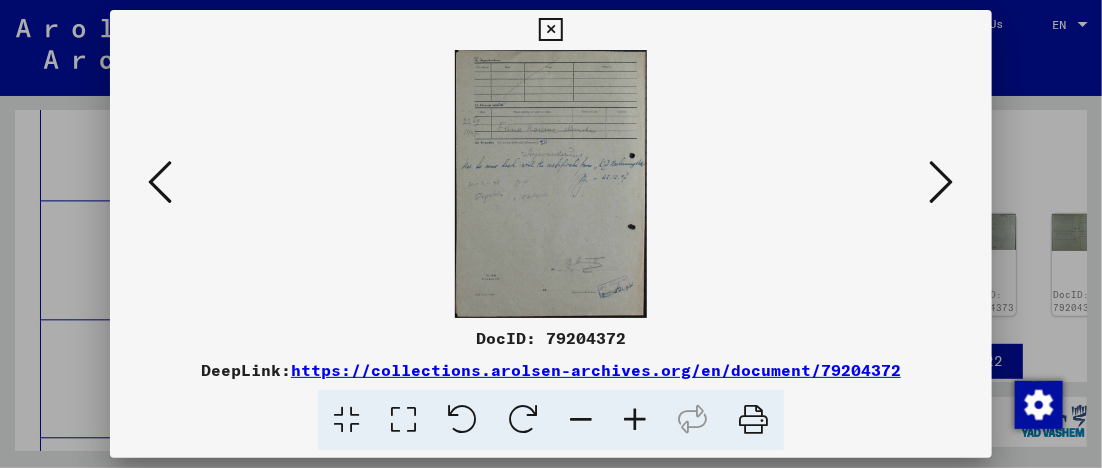 click at bounding box center (550, 30) 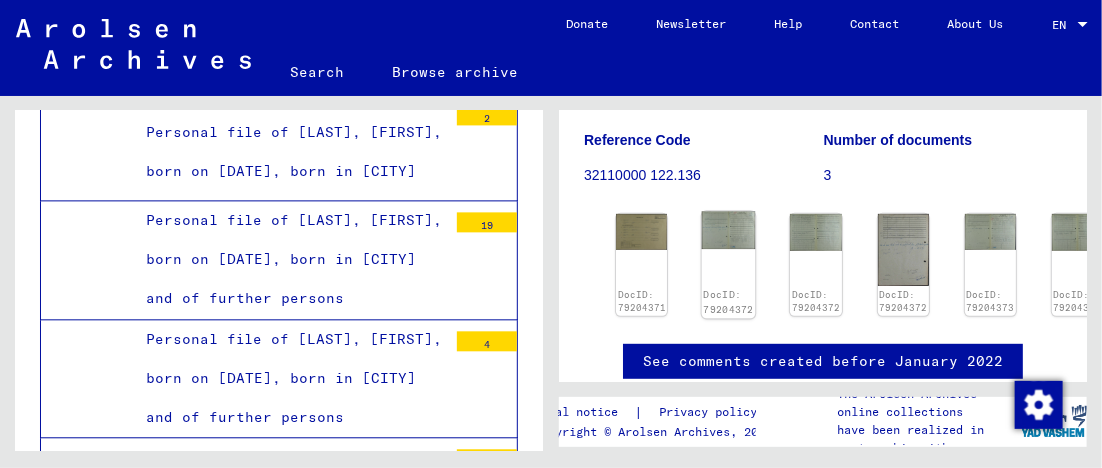 click 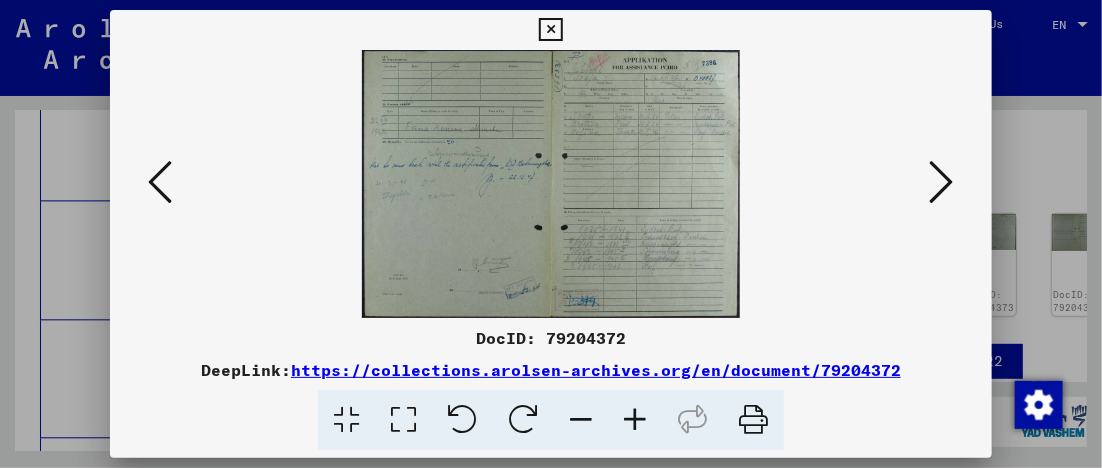 click at bounding box center (942, 182) 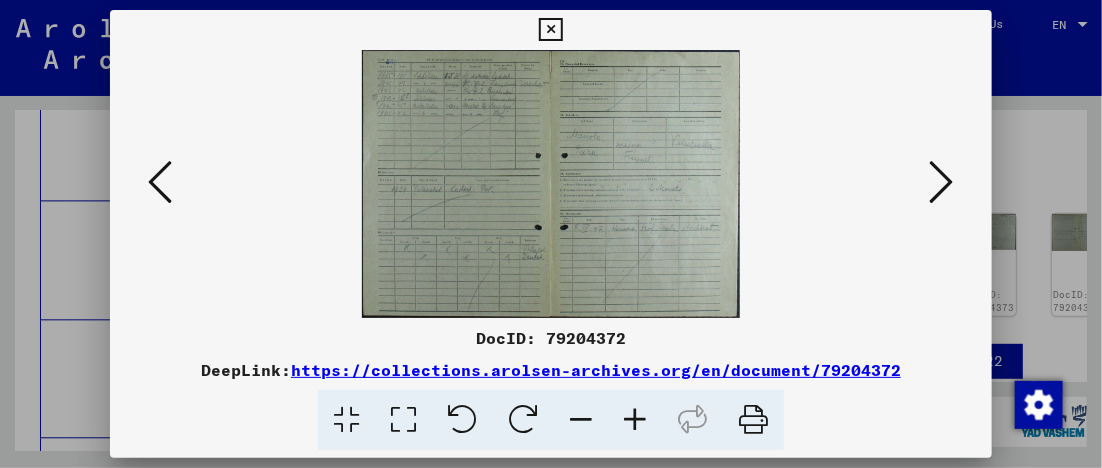 click at bounding box center (550, 30) 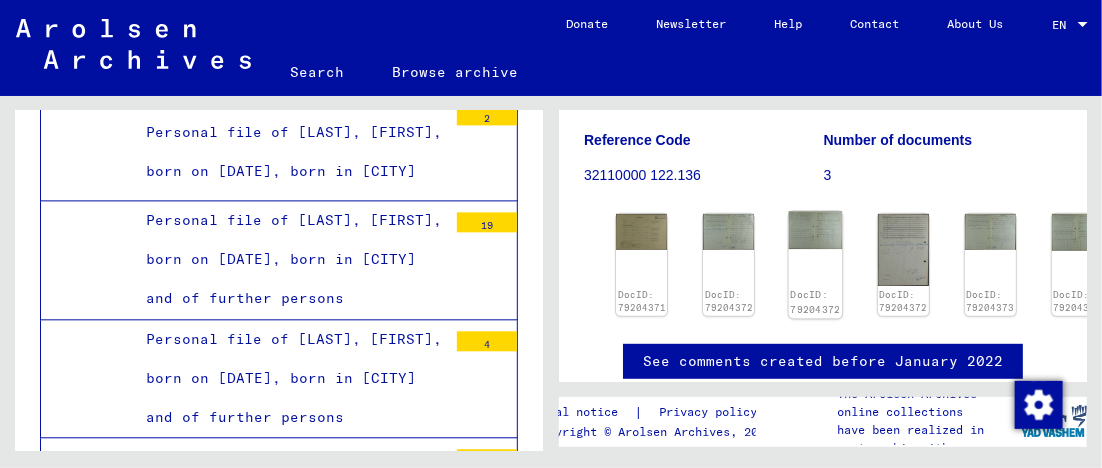 click 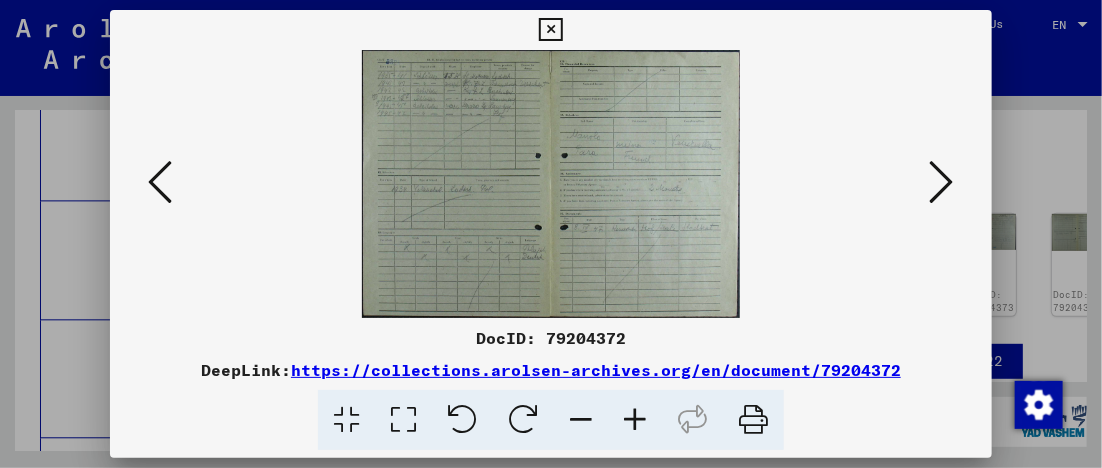 type 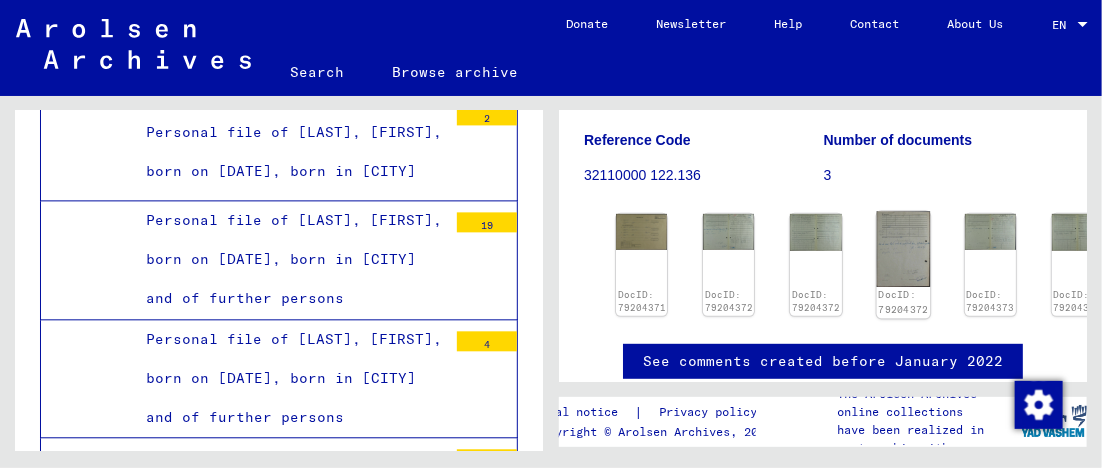 click 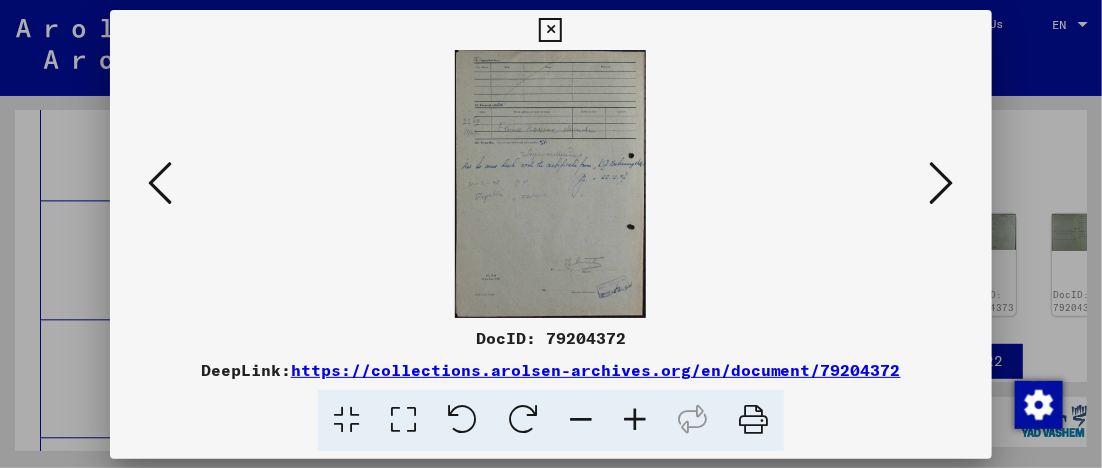 type 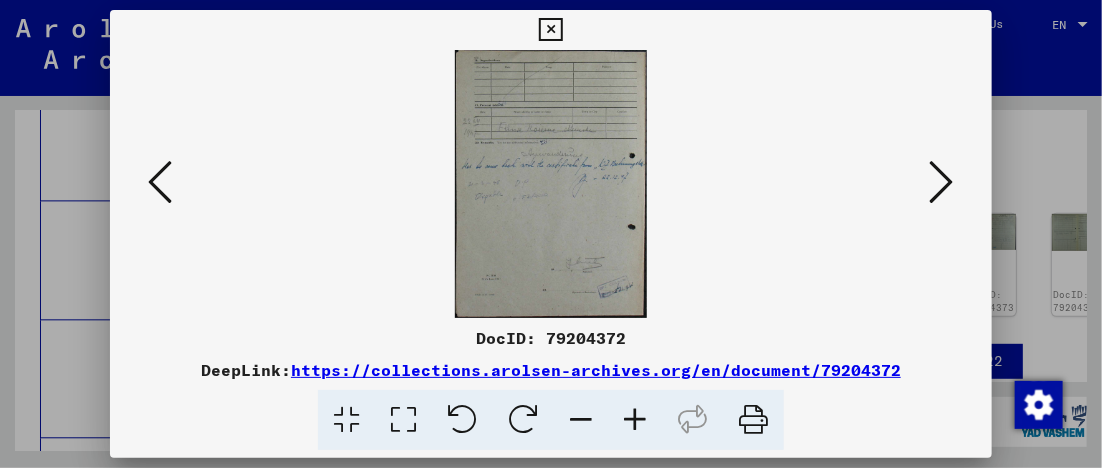 click at bounding box center (550, 30) 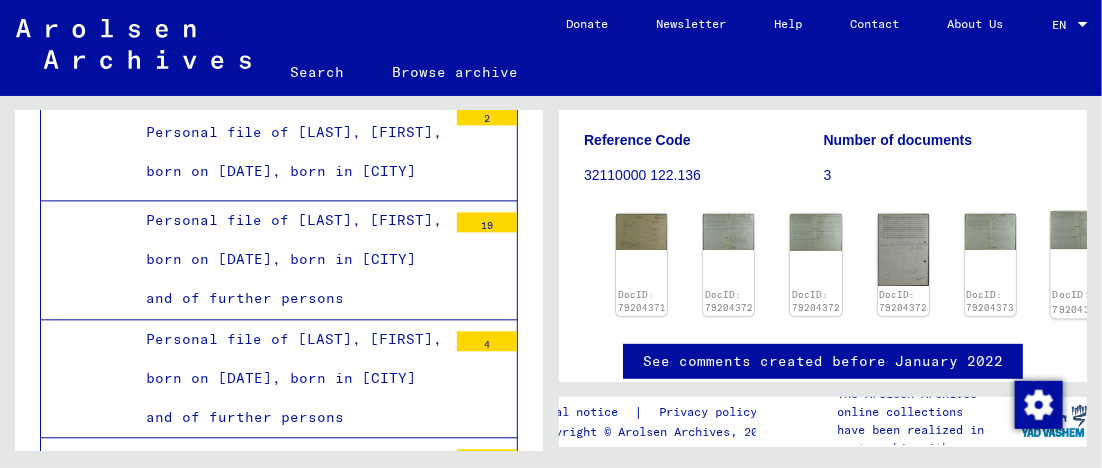 click 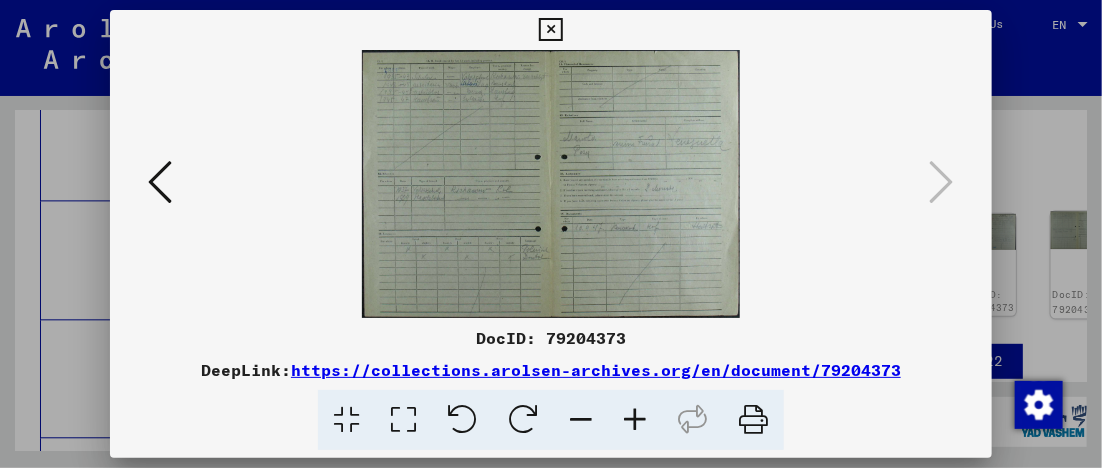 type 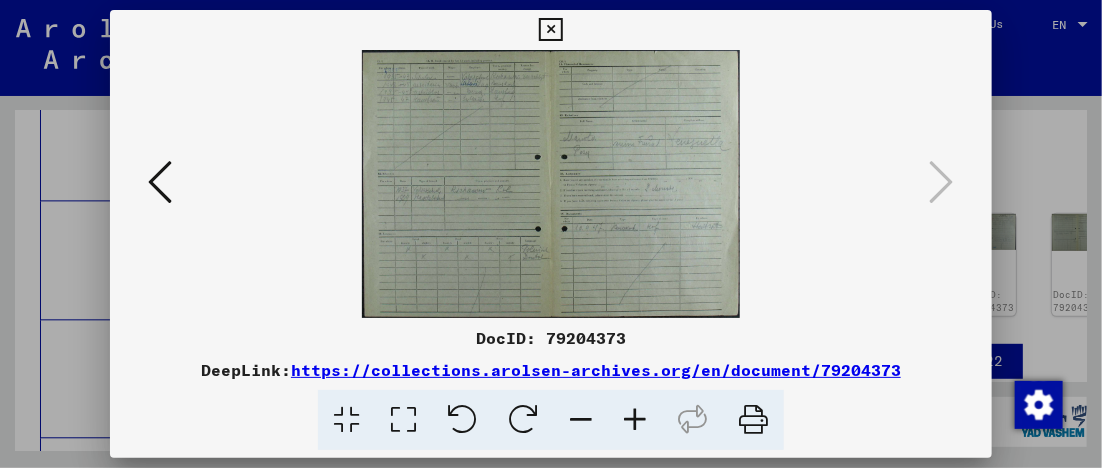 click at bounding box center [550, 30] 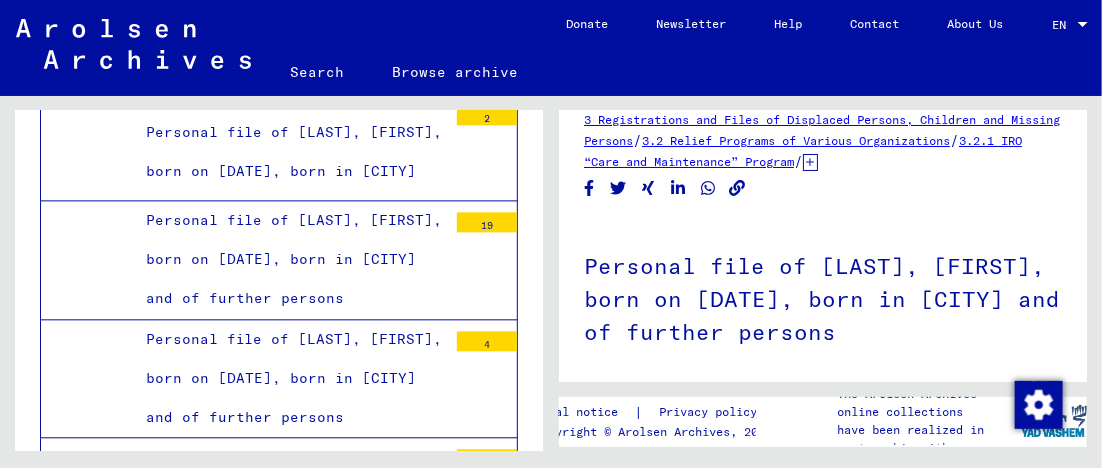 scroll, scrollTop: 0, scrollLeft: 0, axis: both 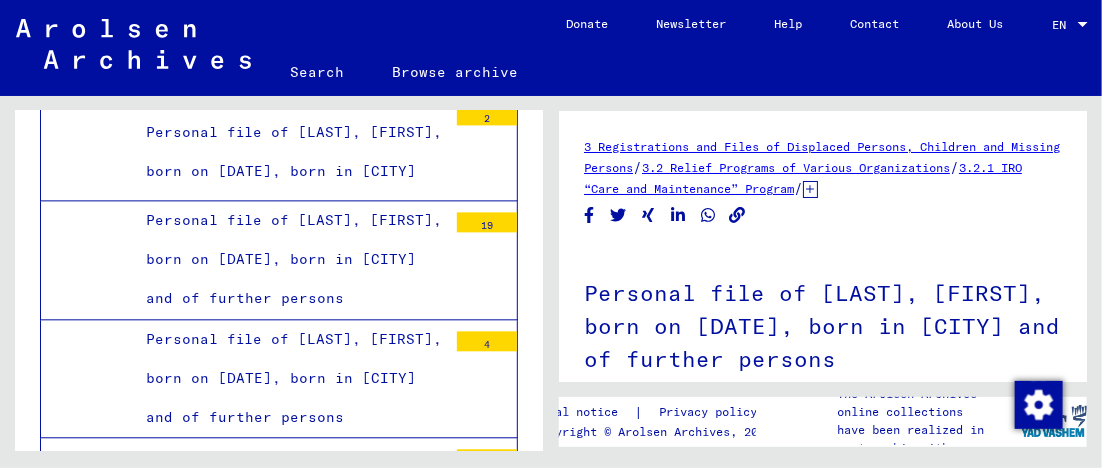 click on "3" at bounding box center (487, -2451) 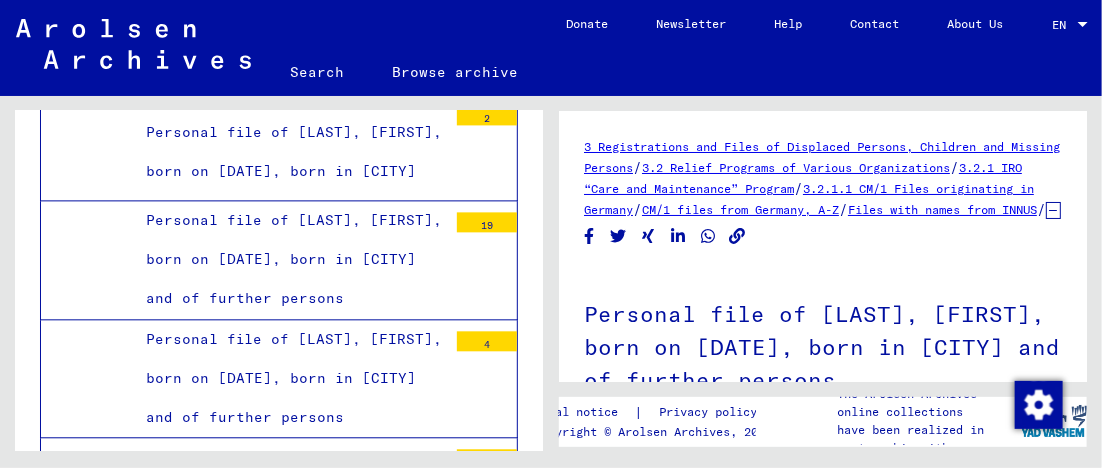 click on "3.2.1.1 CM/1 Files originating in Germany" 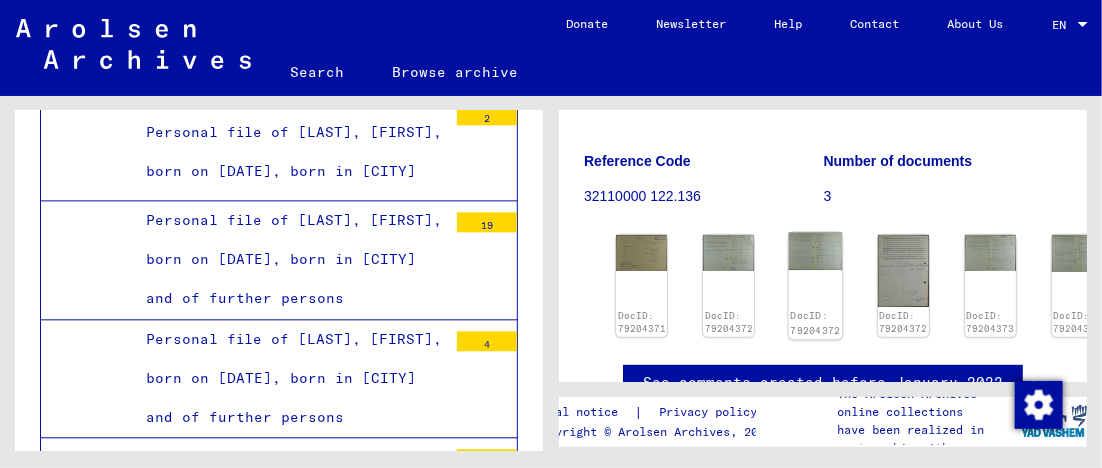 scroll, scrollTop: 300, scrollLeft: 0, axis: vertical 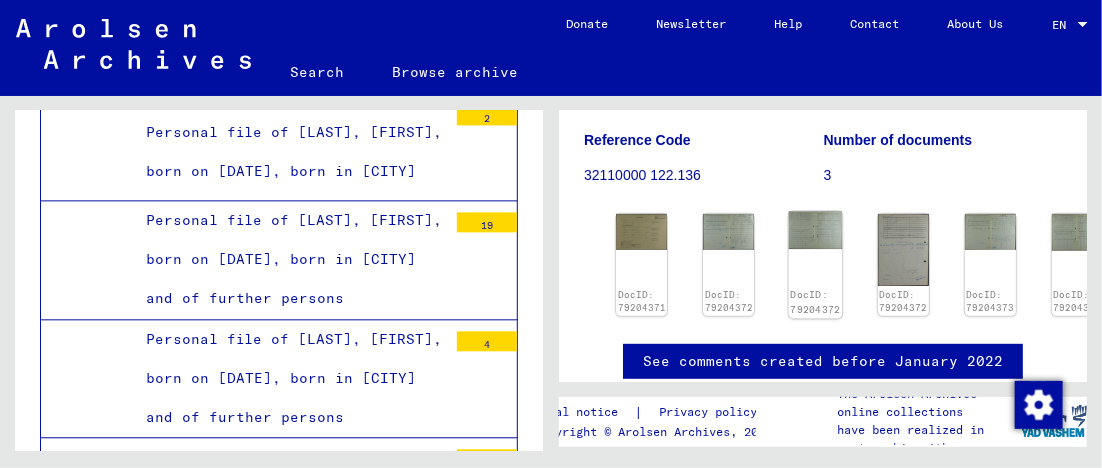 click 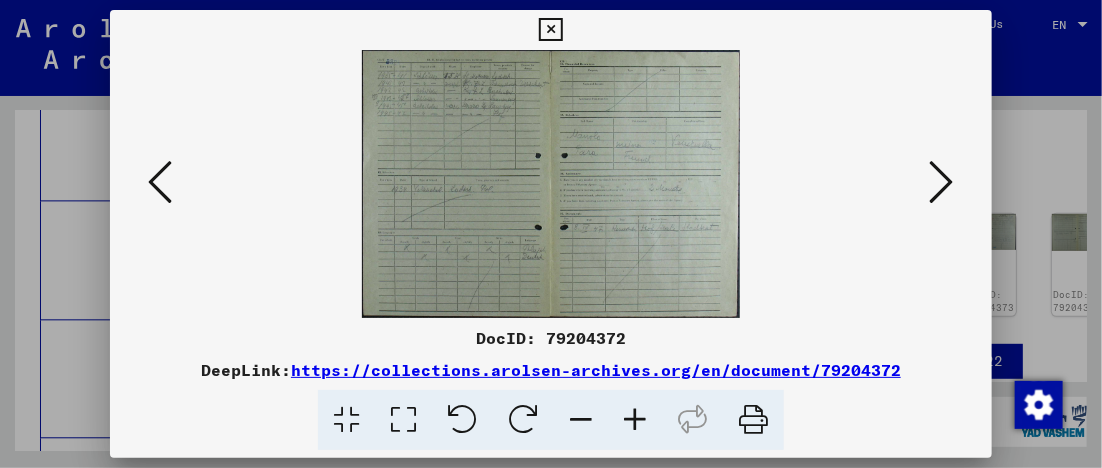 click at bounding box center [550, 30] 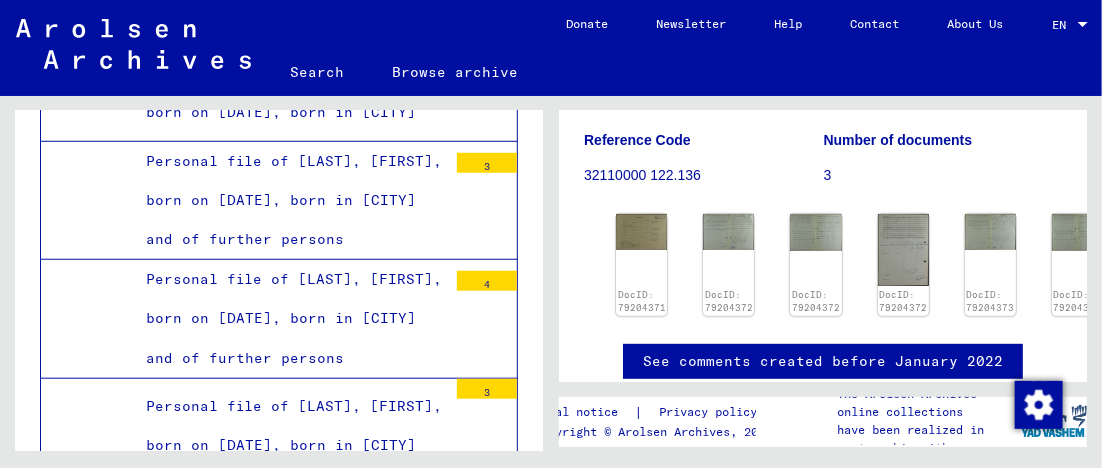 scroll, scrollTop: 26640, scrollLeft: 0, axis: vertical 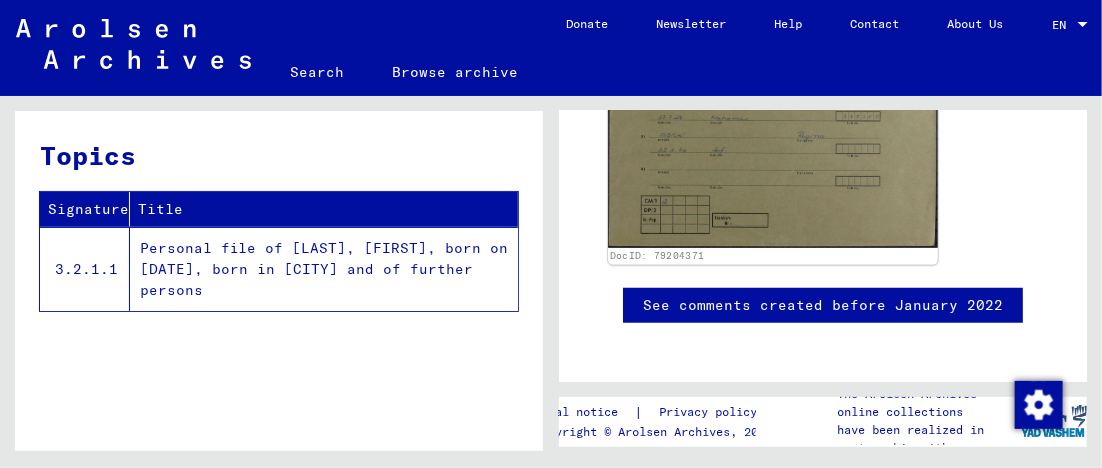 click on "DocID: 79204371" 